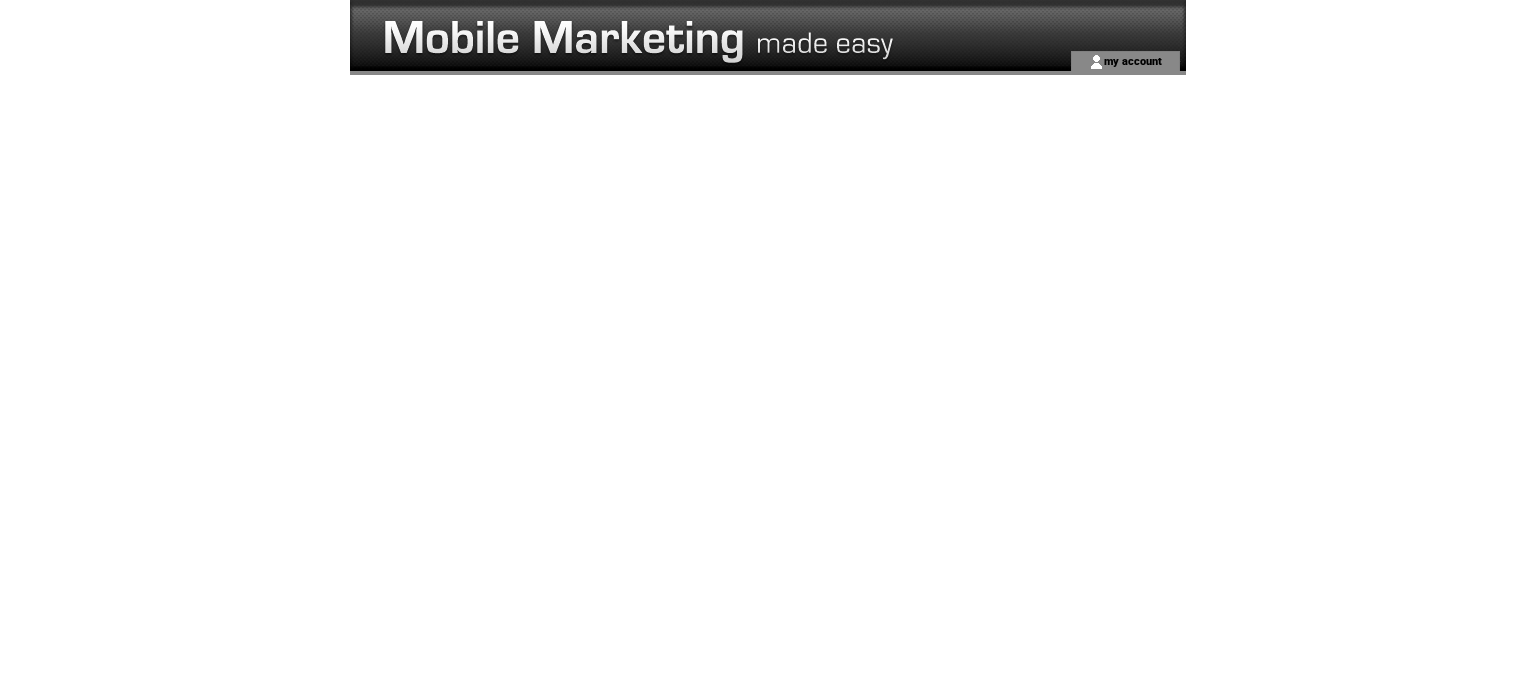 scroll, scrollTop: 0, scrollLeft: 0, axis: both 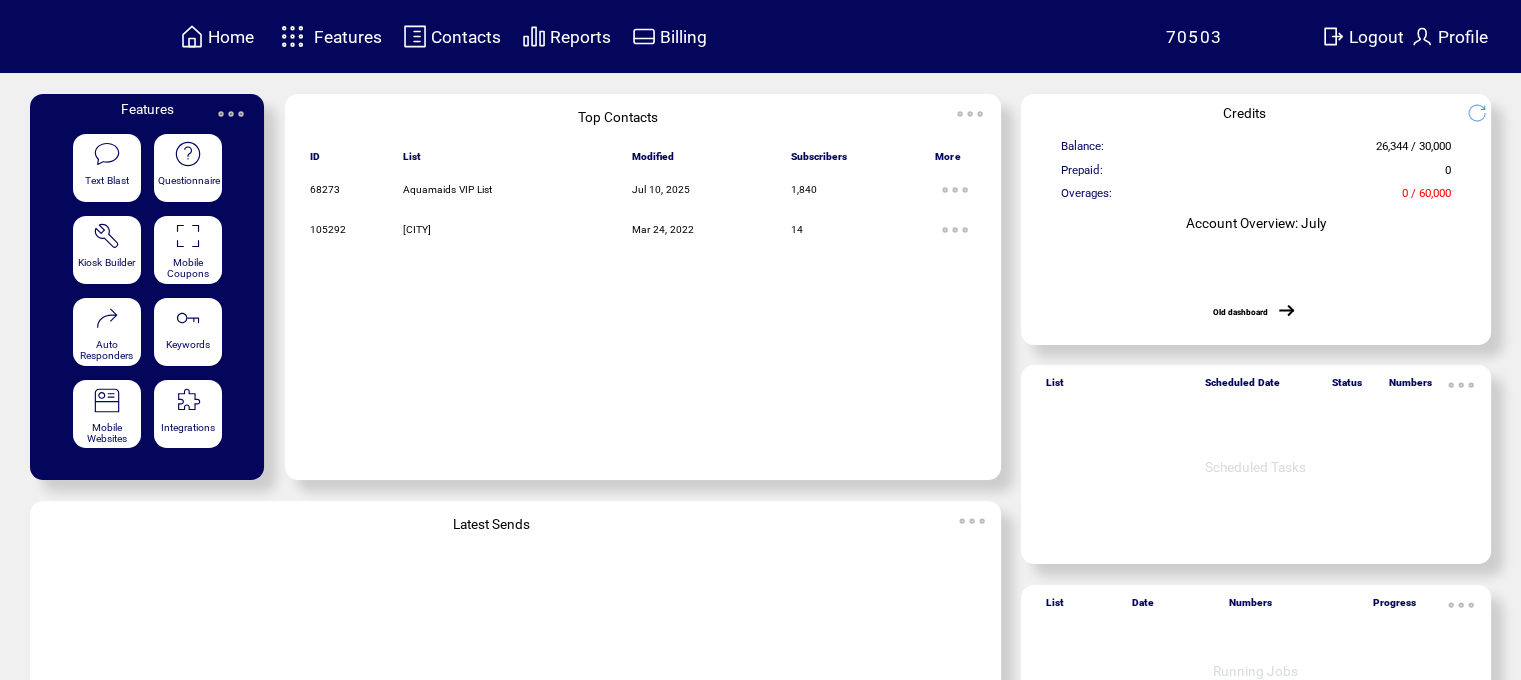 click at bounding box center (292, 36) 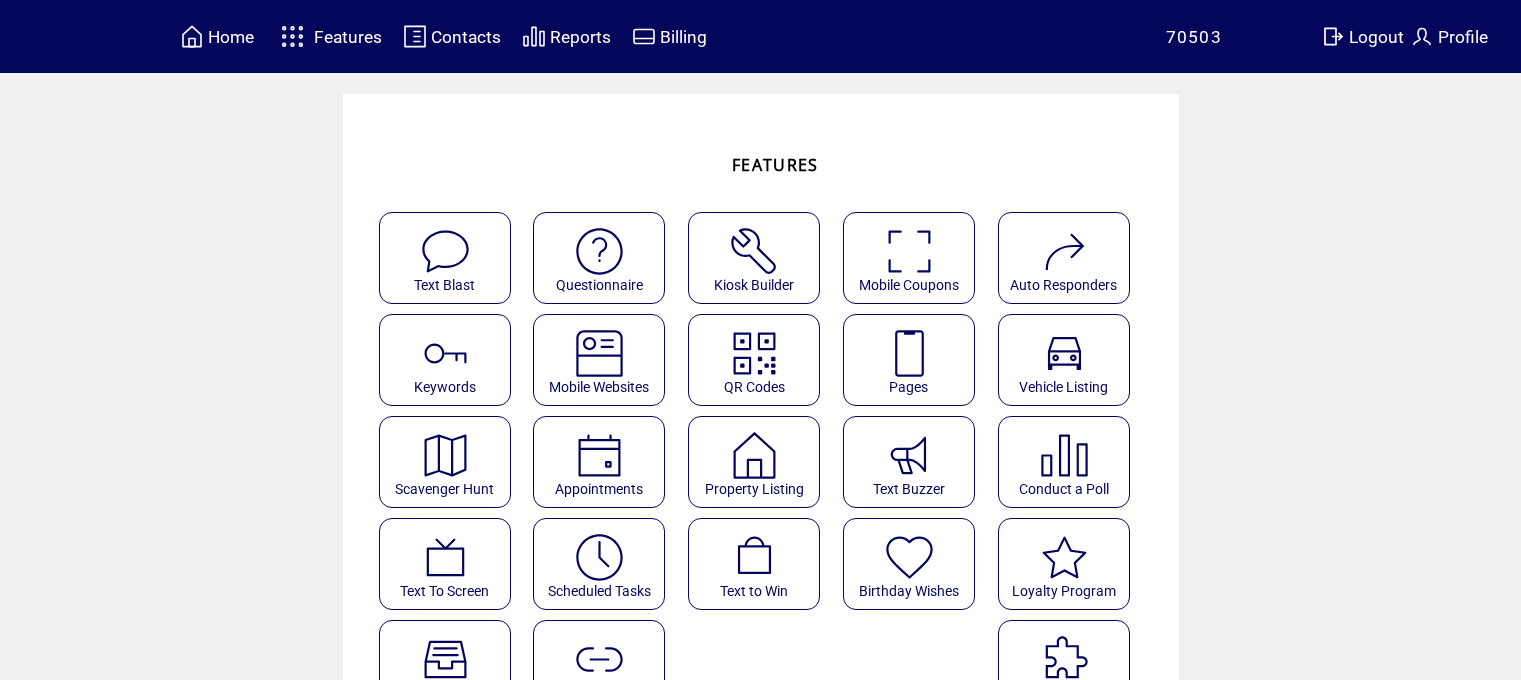 scroll, scrollTop: 0, scrollLeft: 0, axis: both 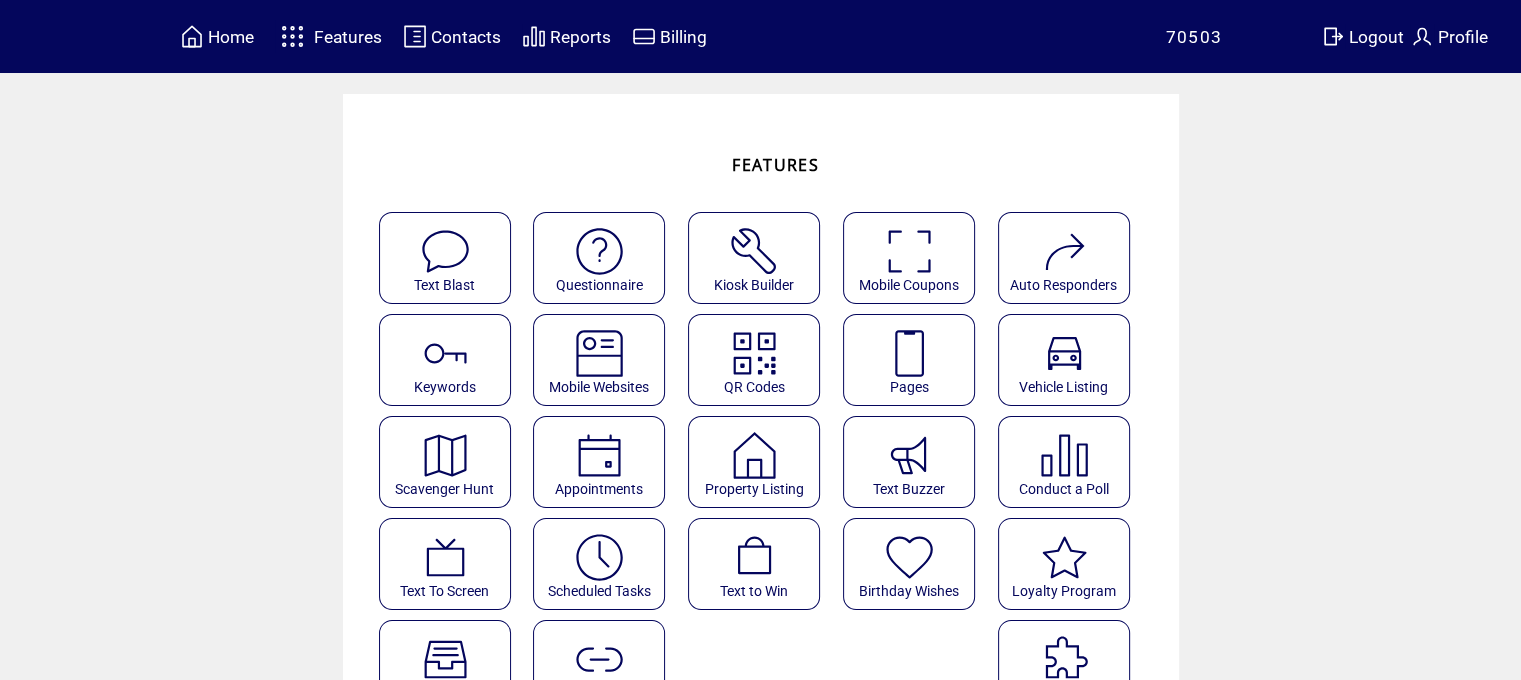 click at bounding box center [445, 251] 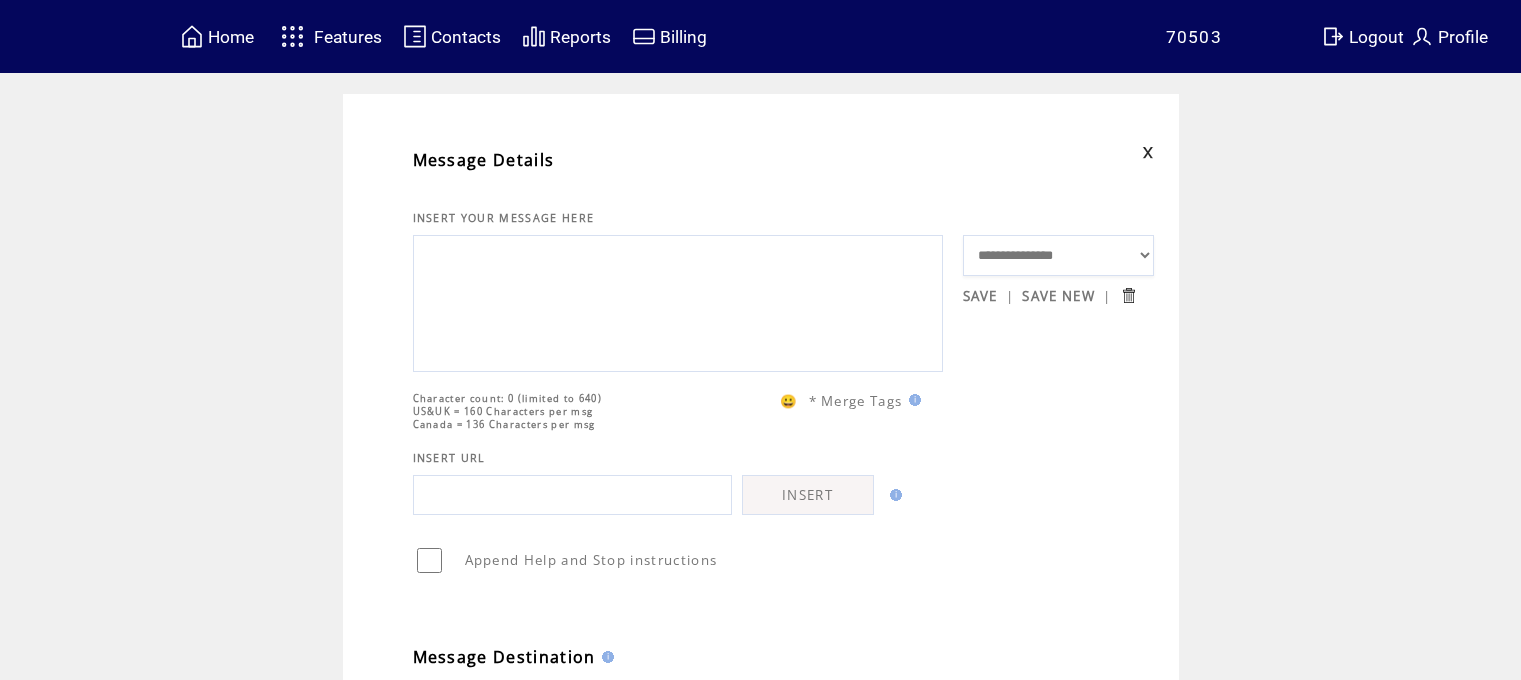 scroll, scrollTop: 0, scrollLeft: 0, axis: both 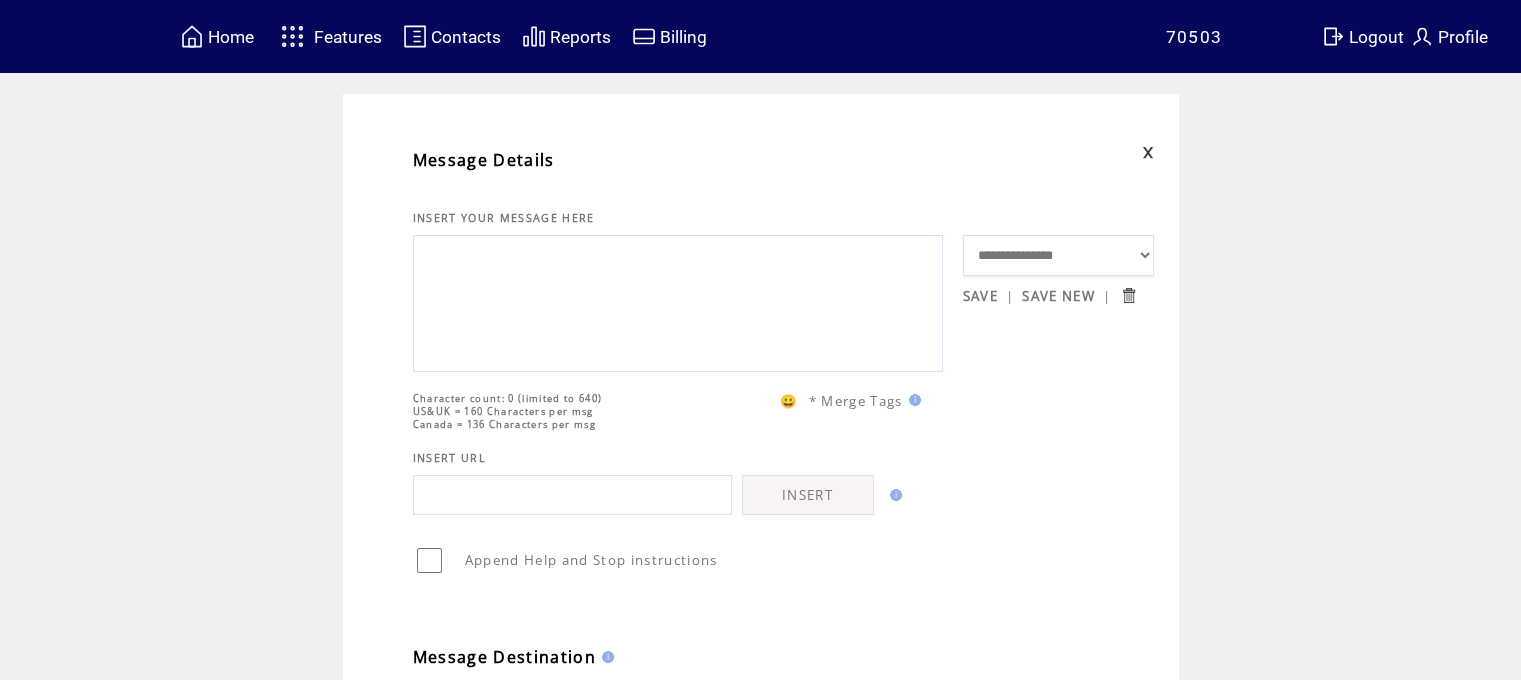 click on "**********" at bounding box center [1059, 256] 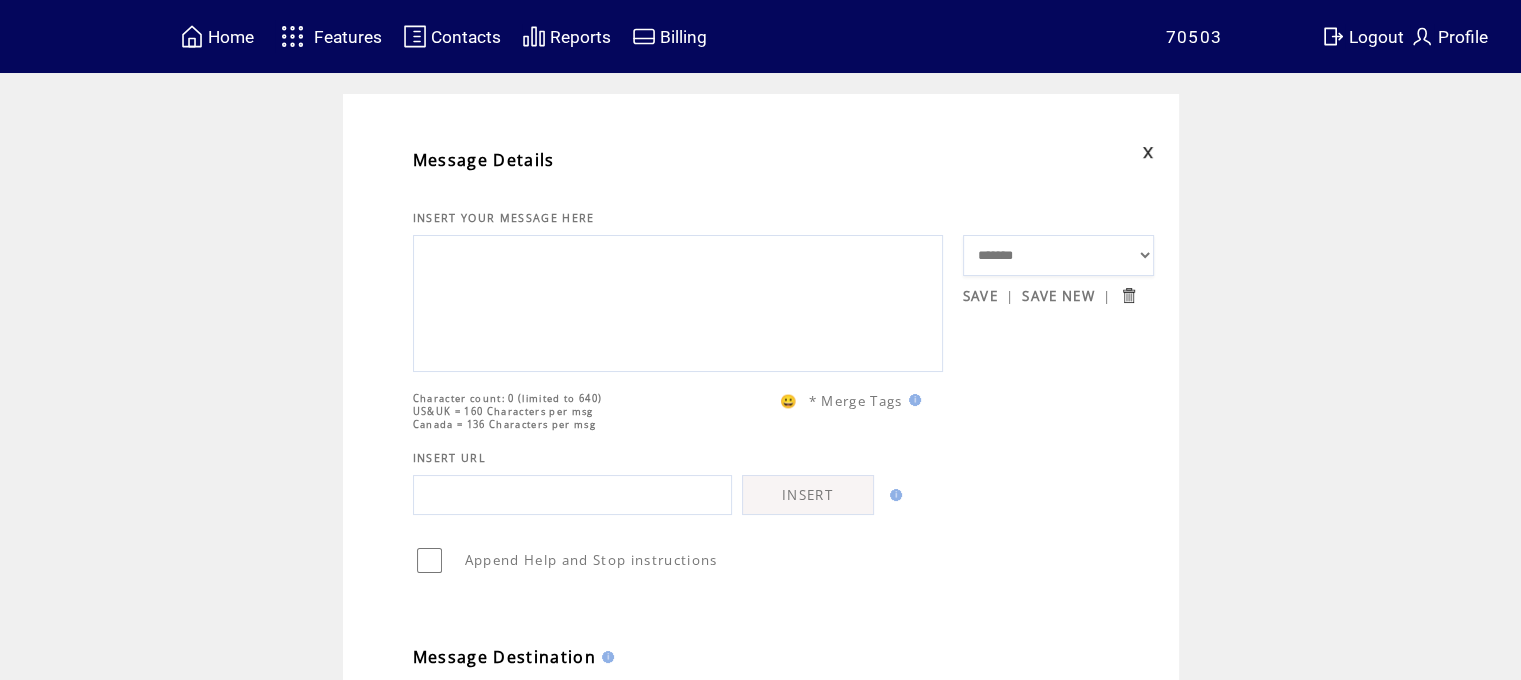 click on "**********" at bounding box center [1059, 256] 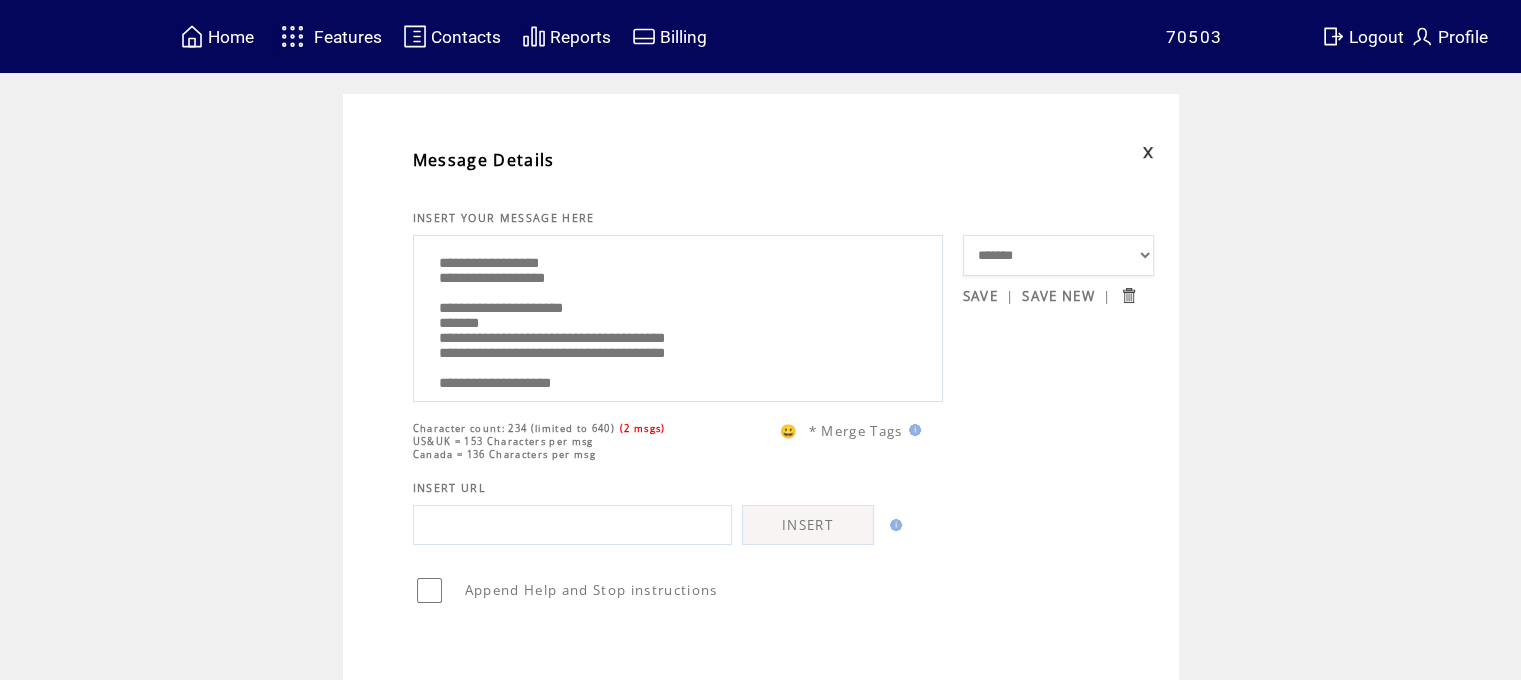 click on "**********" at bounding box center [678, 316] 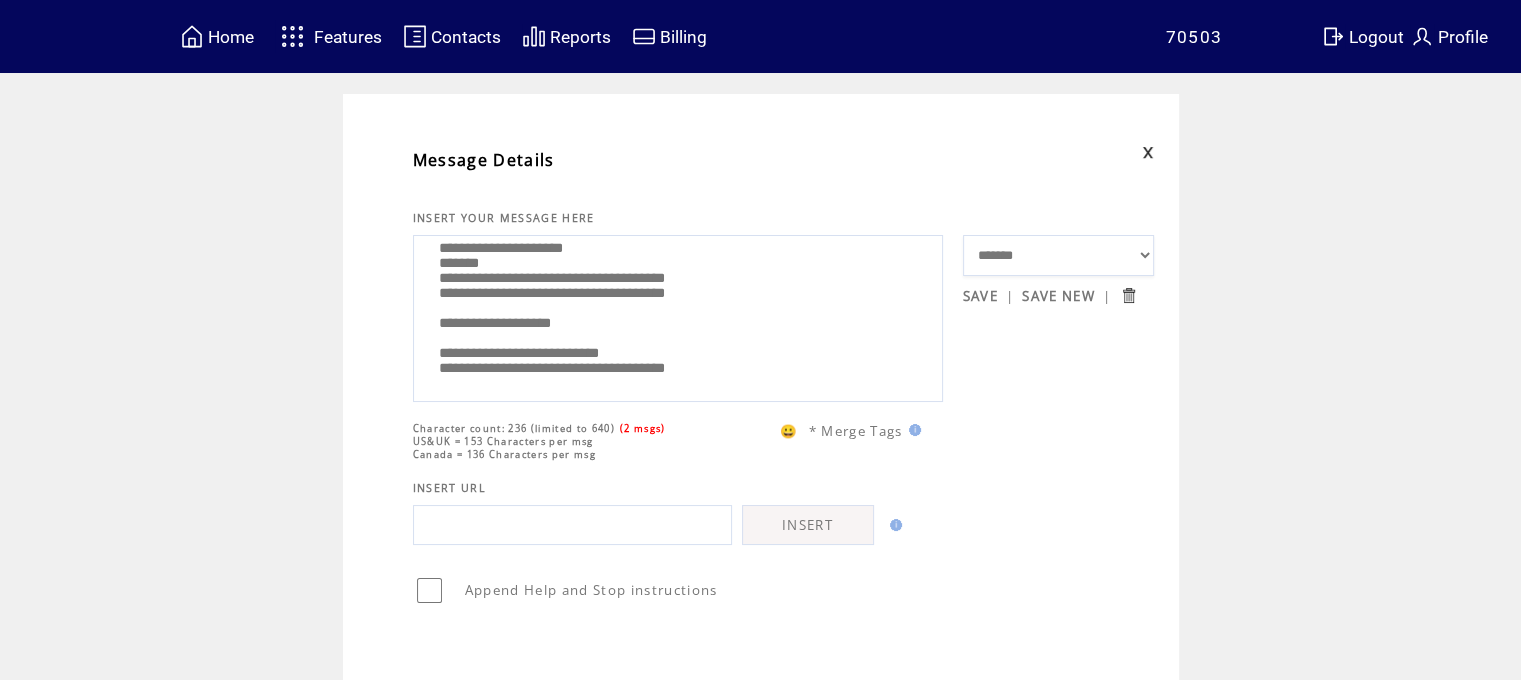 scroll, scrollTop: 120, scrollLeft: 0, axis: vertical 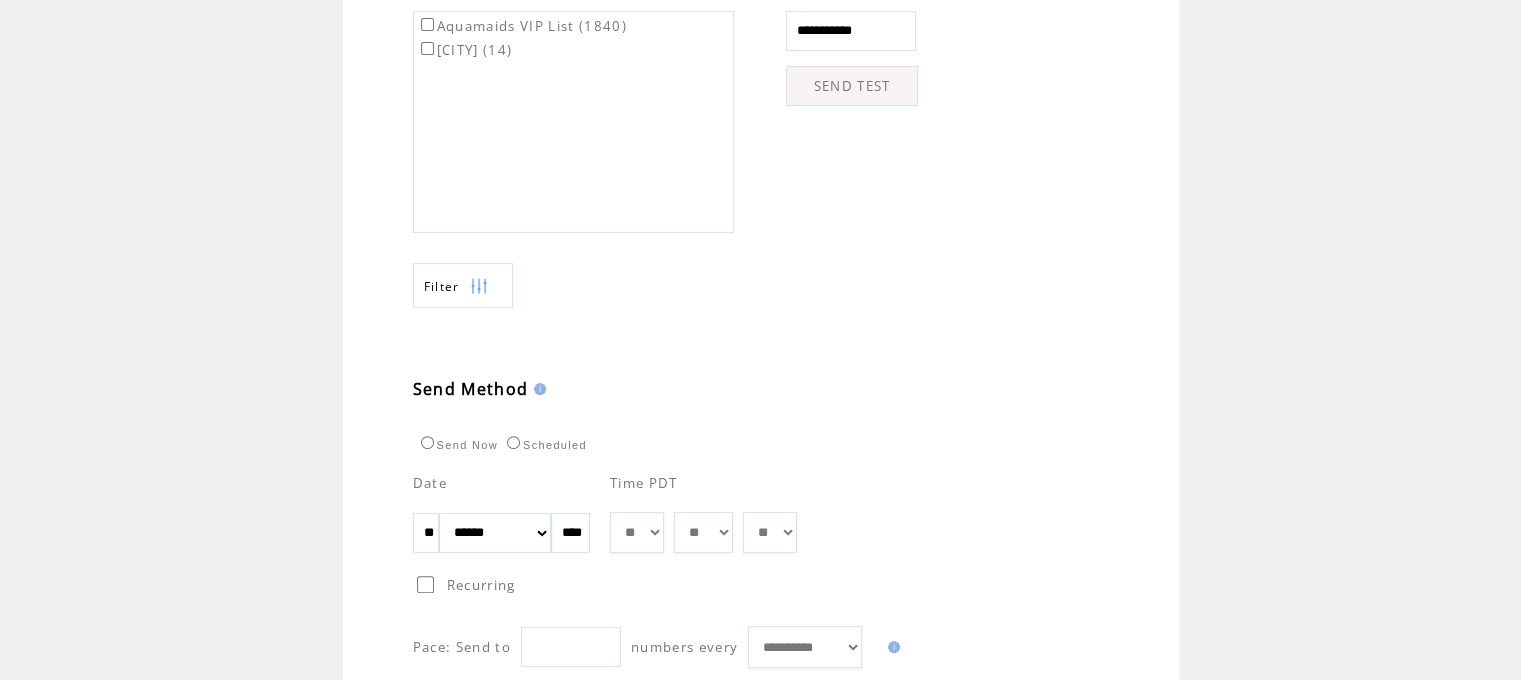 click on "** 	 ** 	 ** 	 ** 	 ** 	 ** 	 ** 	 ** 	 ** 	 ** 	 ** 	 ** 	 **" at bounding box center [637, 533] 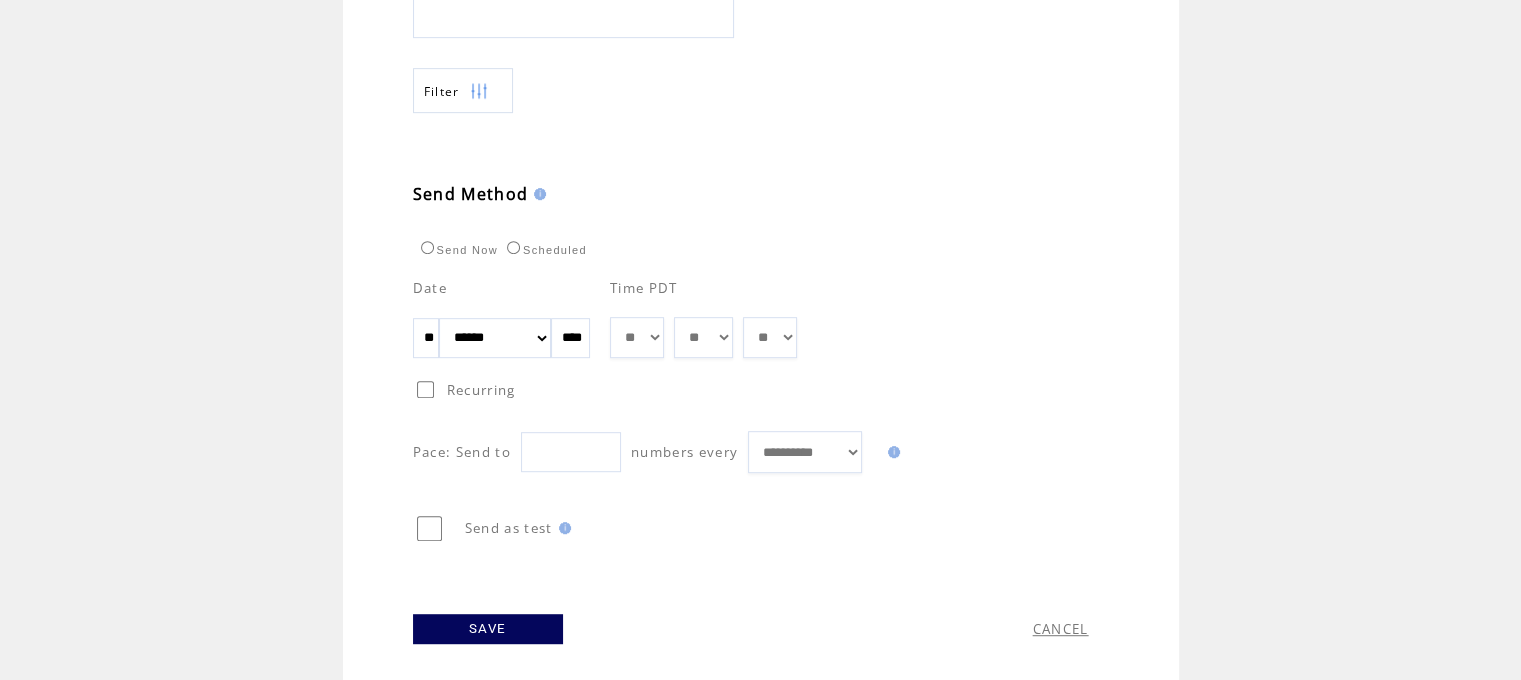 scroll, scrollTop: 1020, scrollLeft: 0, axis: vertical 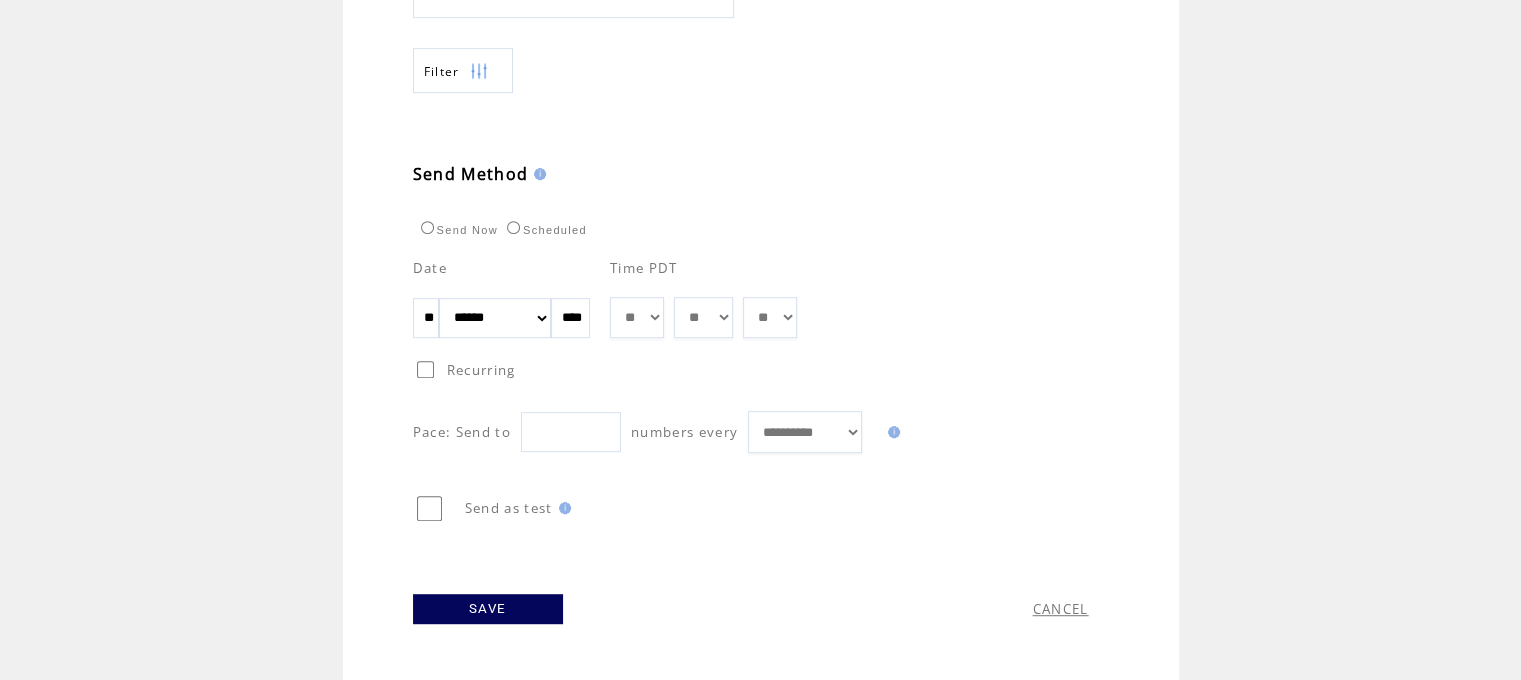 click on "SAVE" at bounding box center [488, 609] 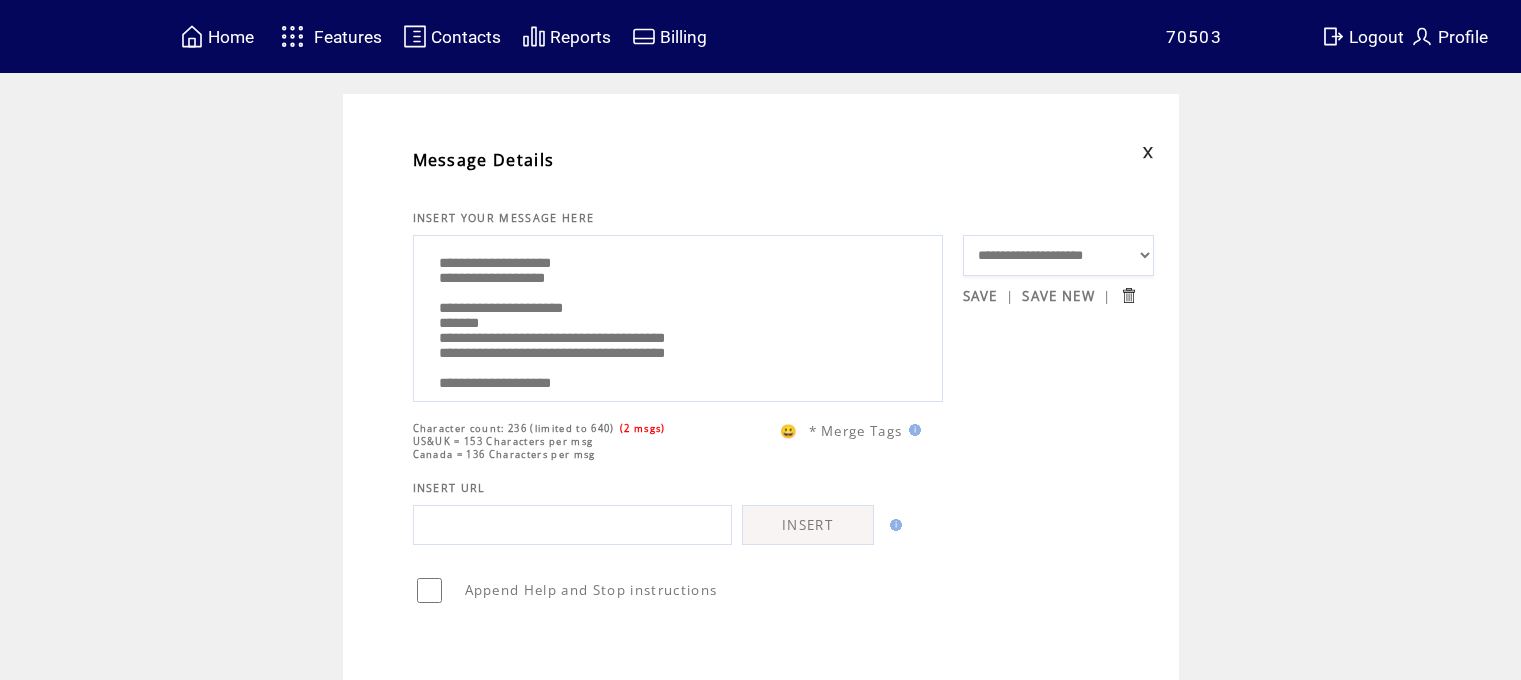 scroll, scrollTop: 0, scrollLeft: 0, axis: both 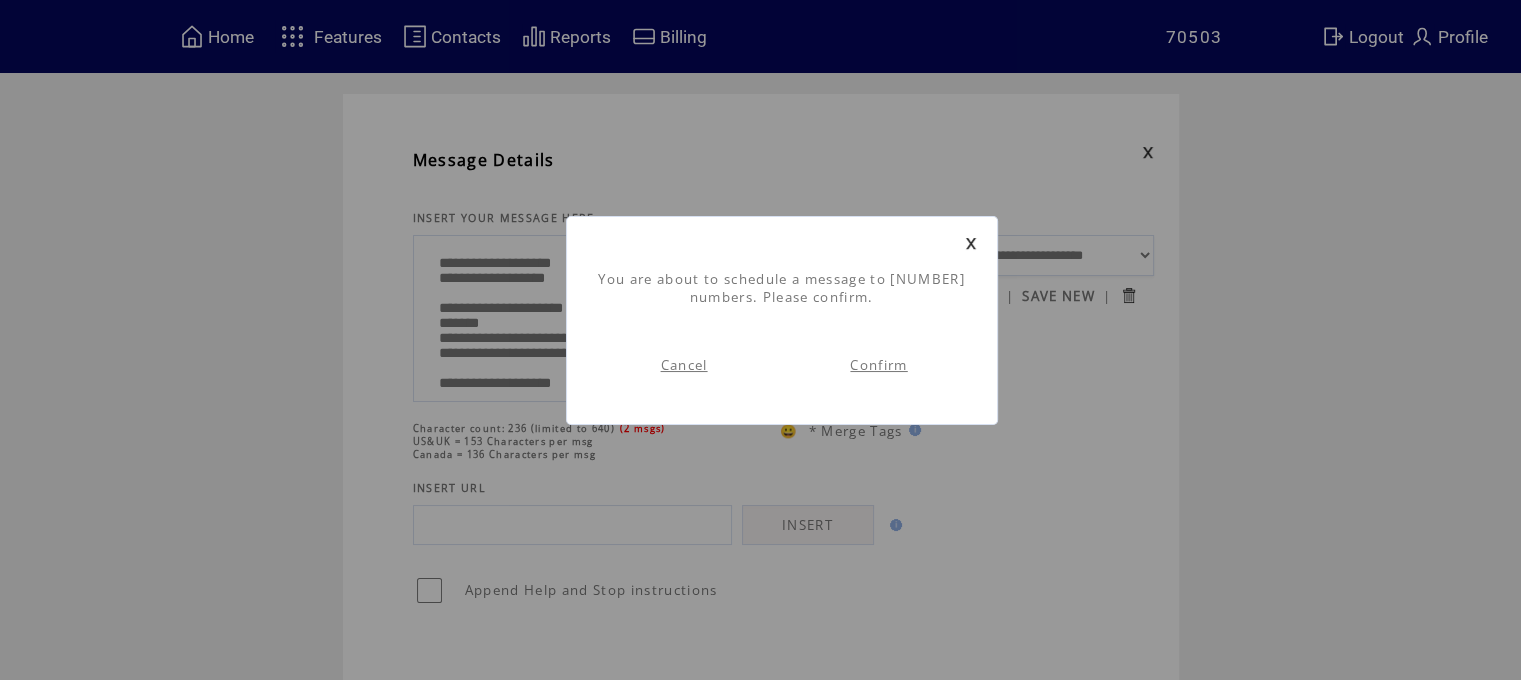 click on "Confirm" at bounding box center (878, 365) 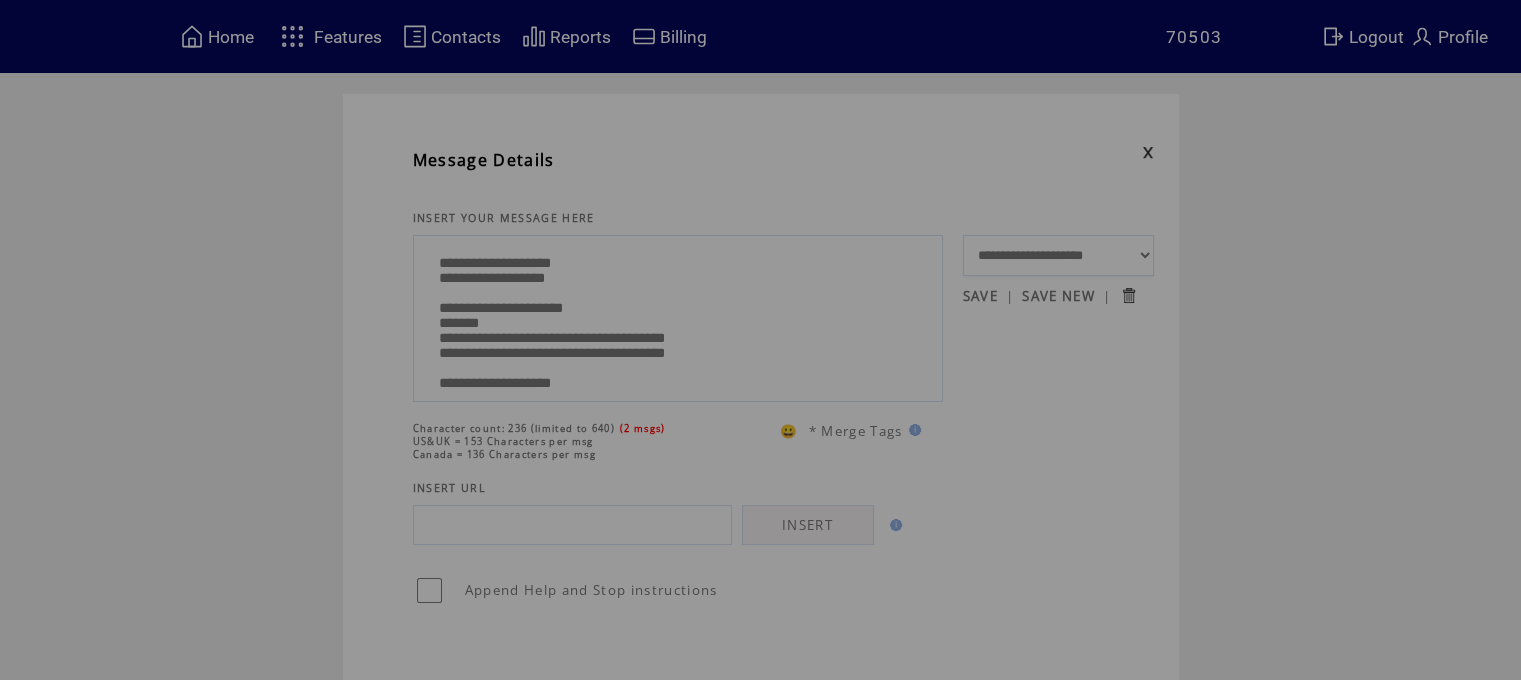 scroll, scrollTop: 0, scrollLeft: 0, axis: both 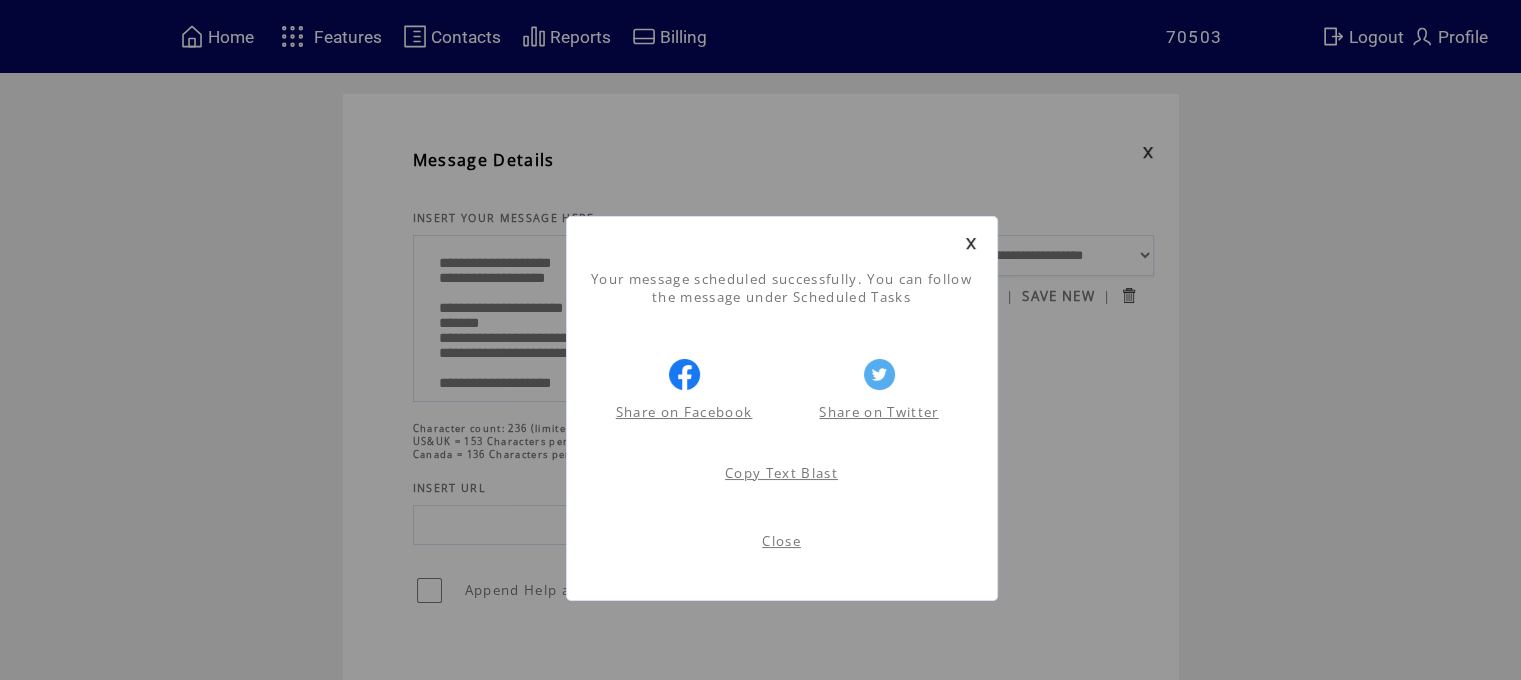 click on "Close" at bounding box center (781, 541) 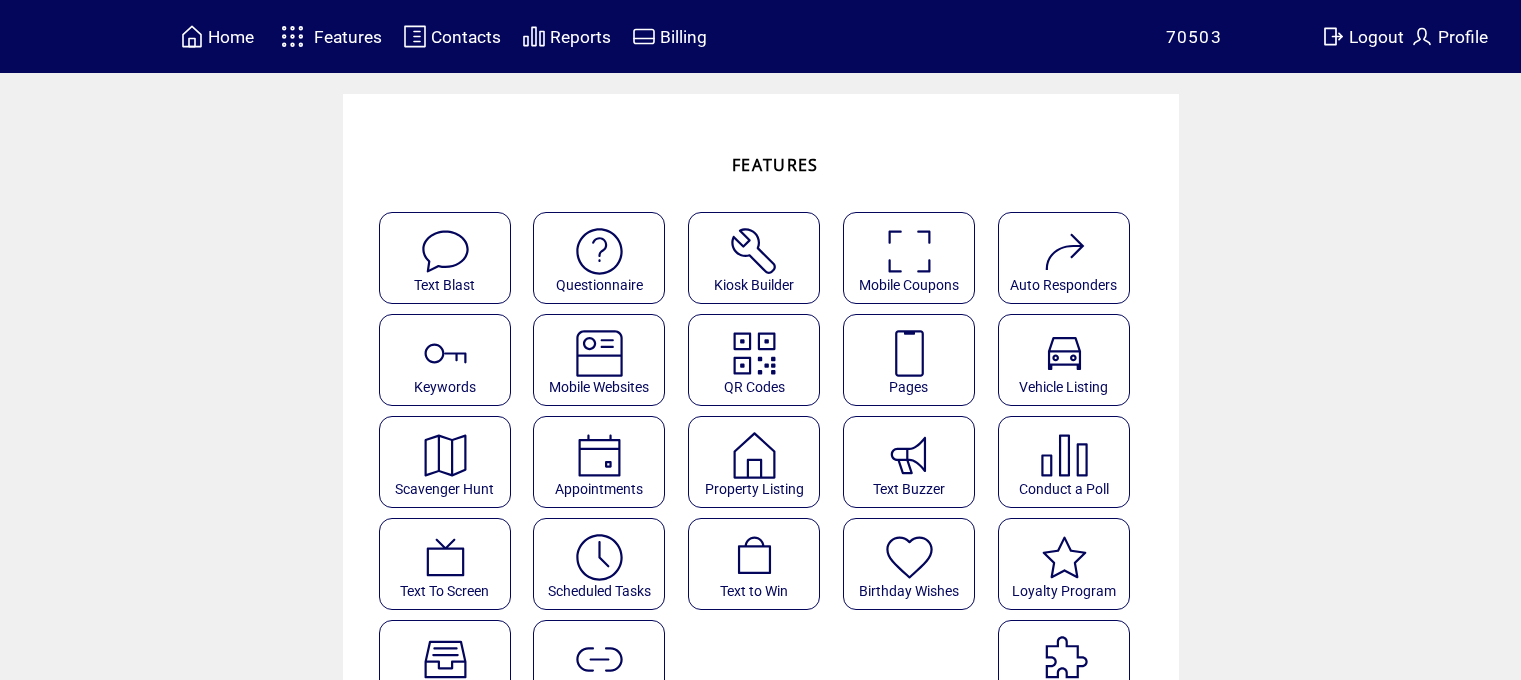 scroll, scrollTop: 0, scrollLeft: 0, axis: both 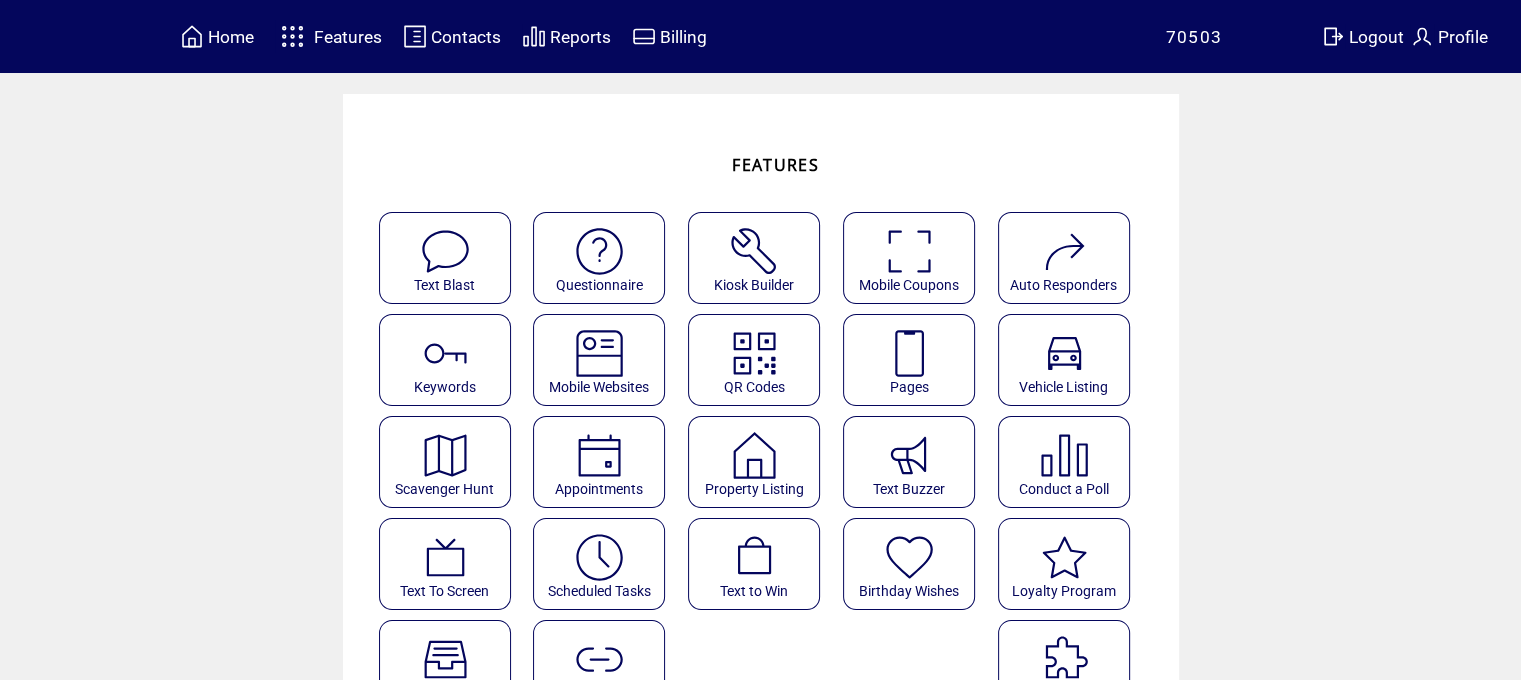 click at bounding box center [599, 557] 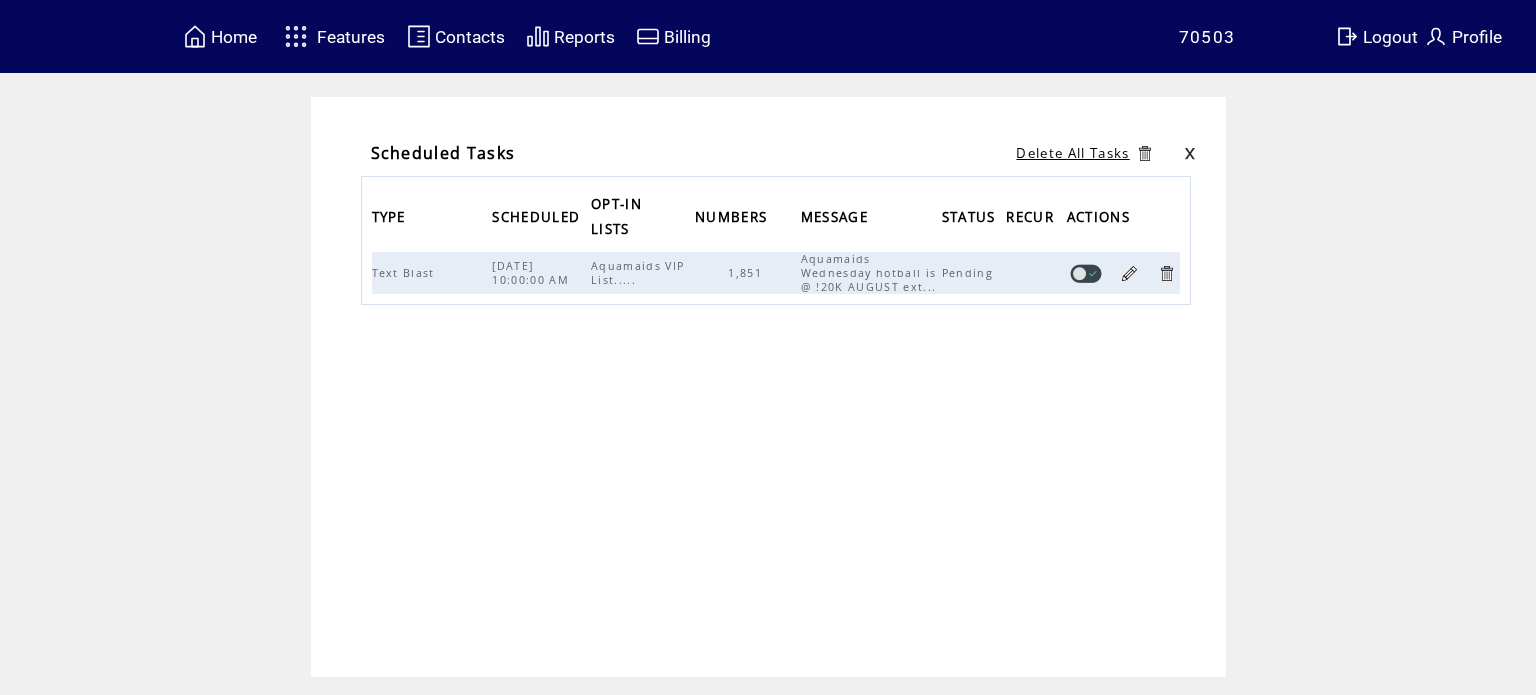 scroll, scrollTop: 0, scrollLeft: 0, axis: both 